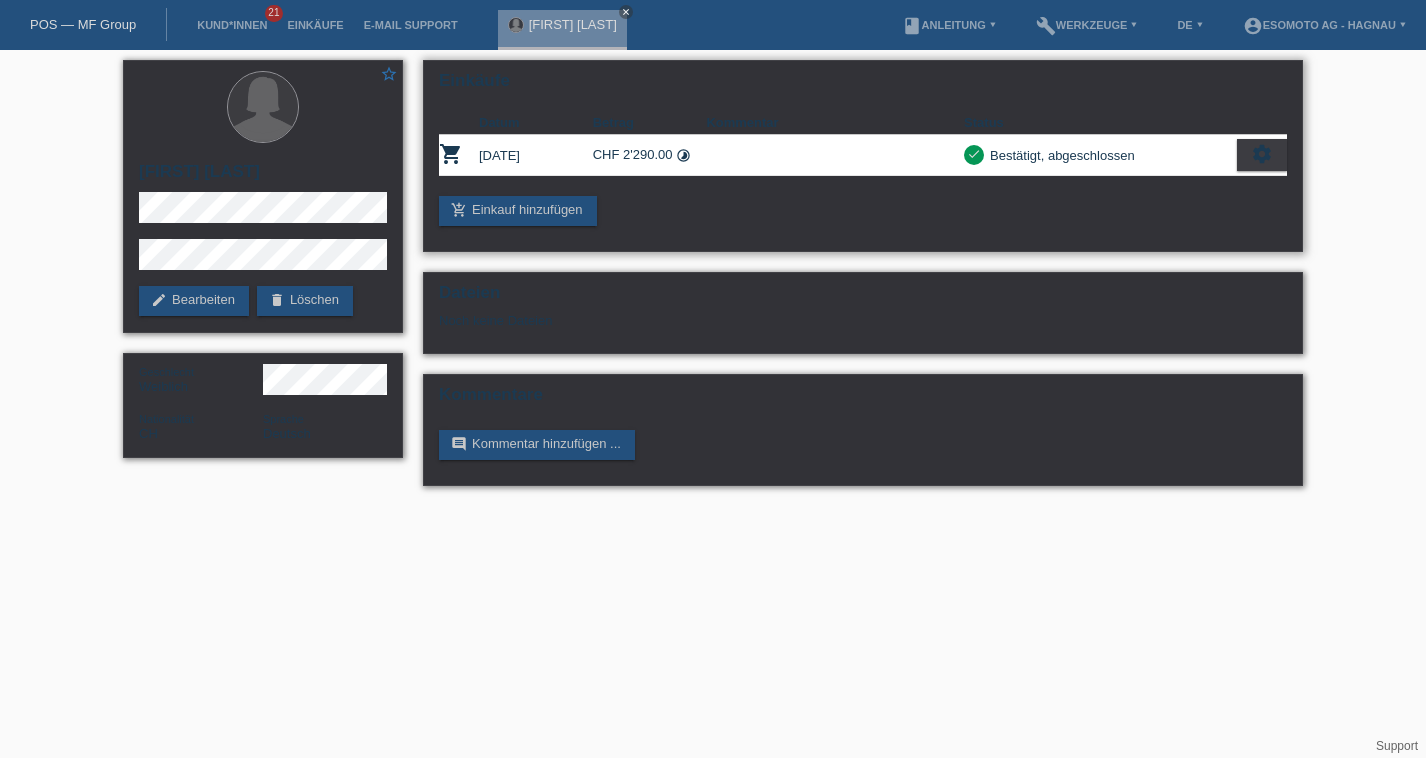 scroll, scrollTop: 0, scrollLeft: 0, axis: both 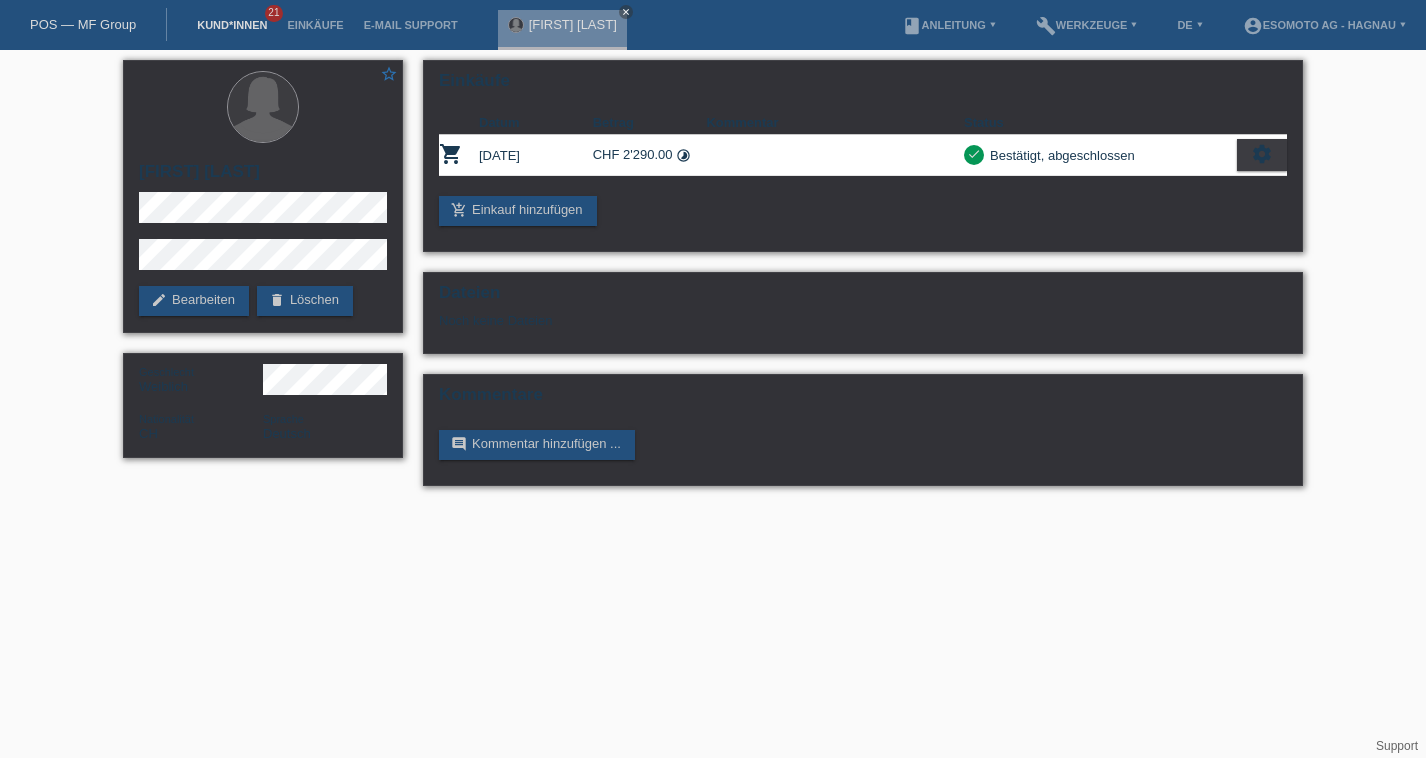 click on "Kund*innen" at bounding box center (232, 25) 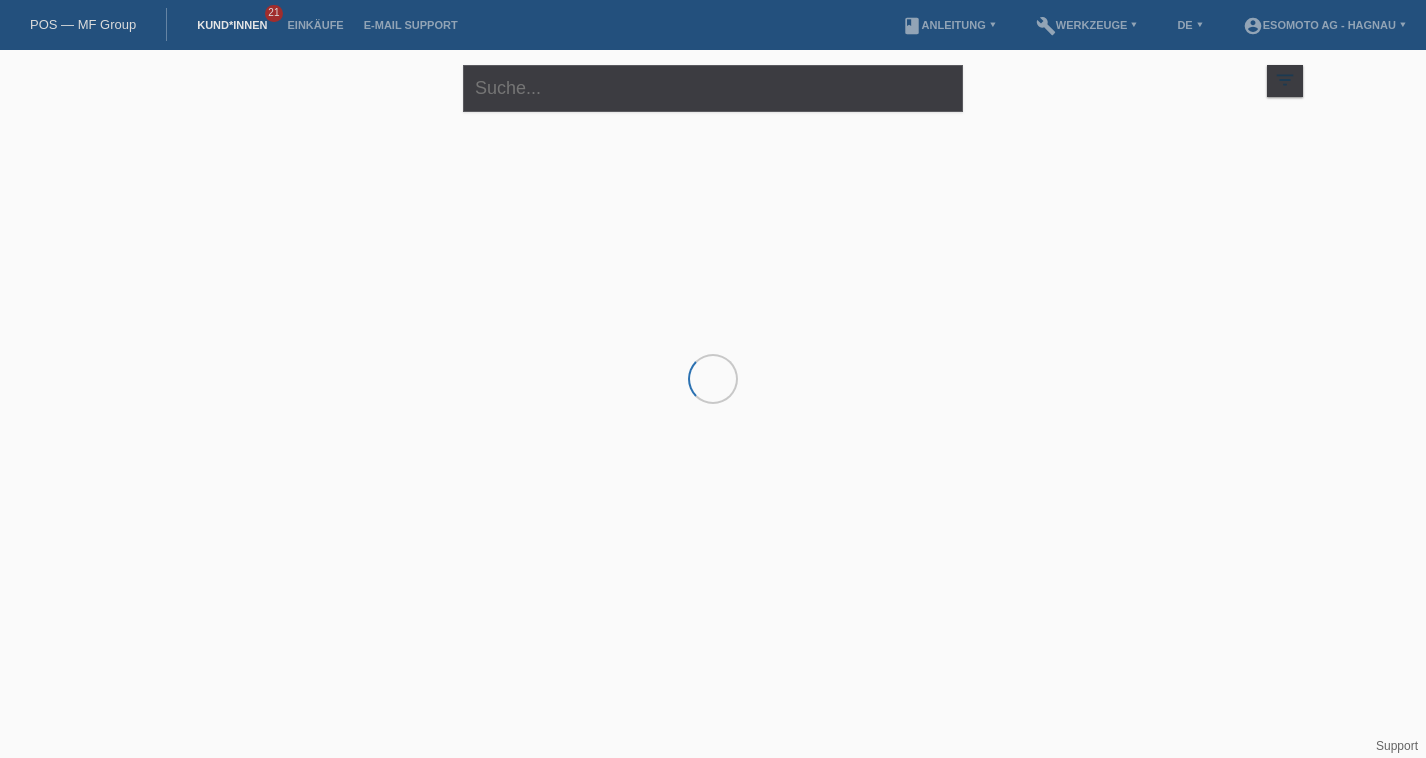 scroll, scrollTop: 0, scrollLeft: 0, axis: both 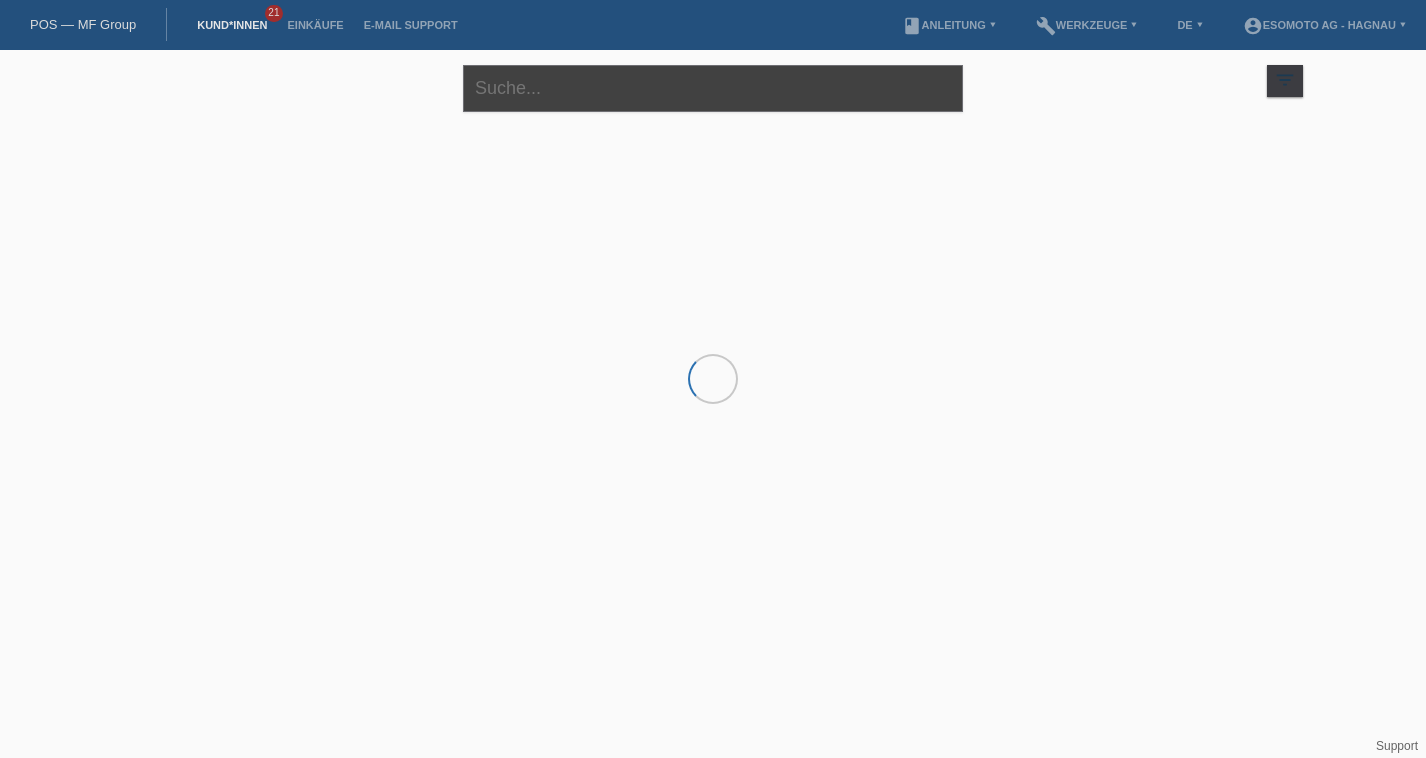 click at bounding box center [713, 88] 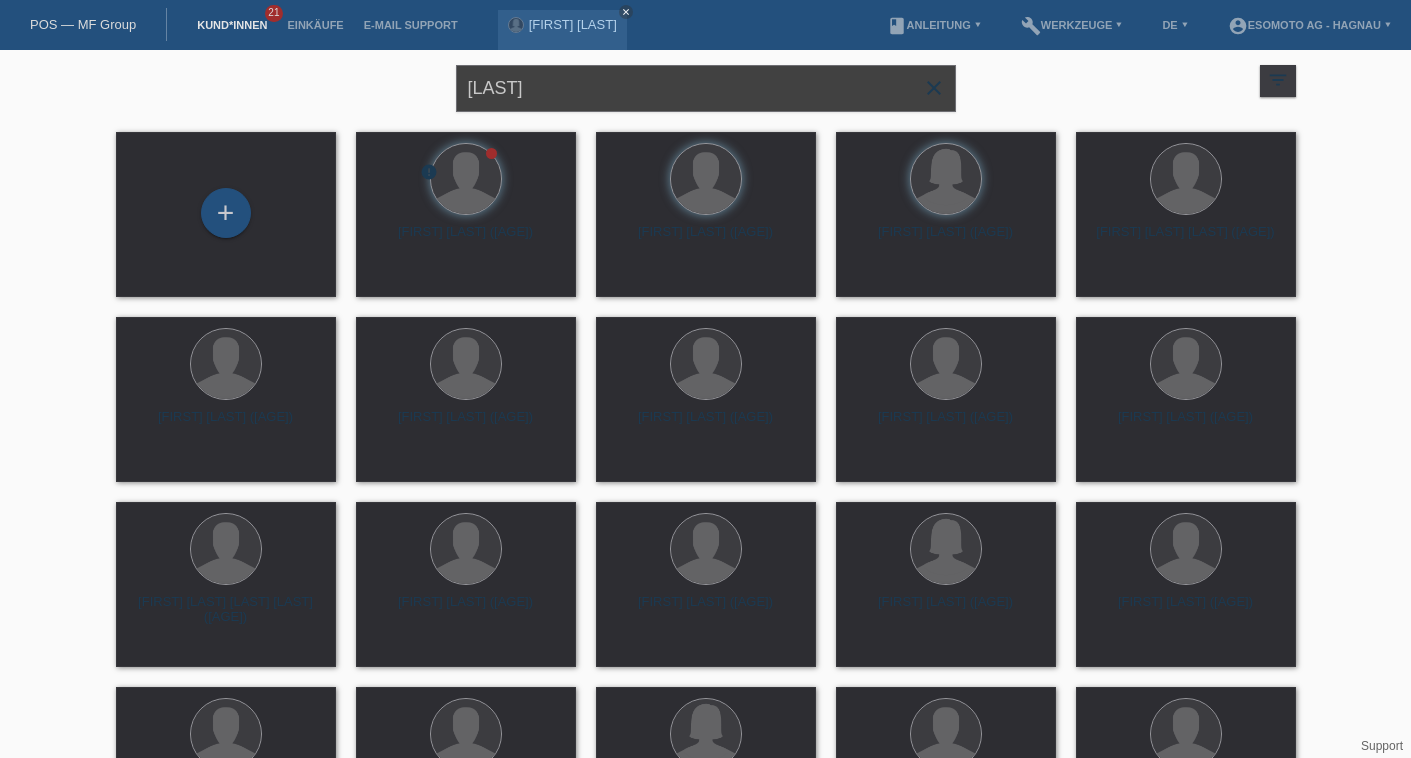 type on "[LAST]" 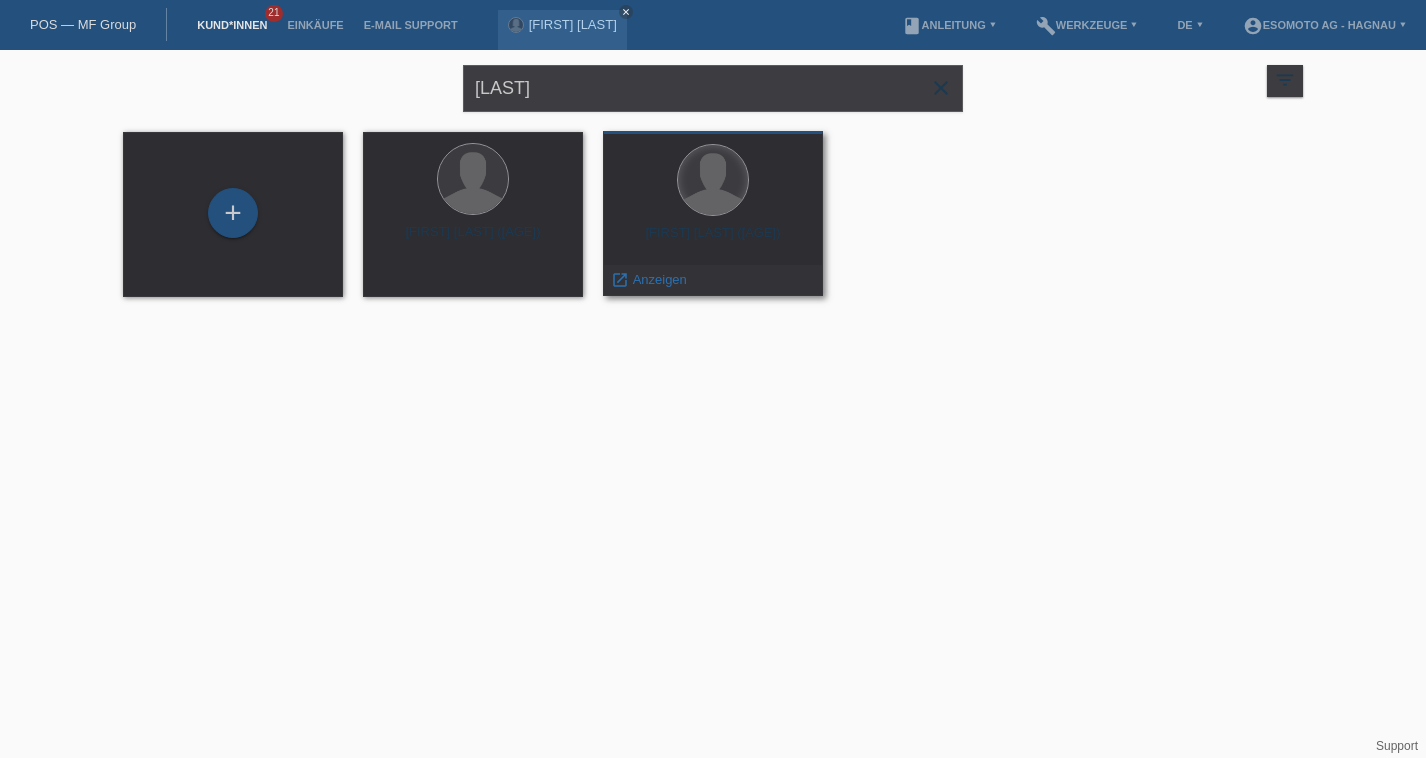 click at bounding box center (713, 180) 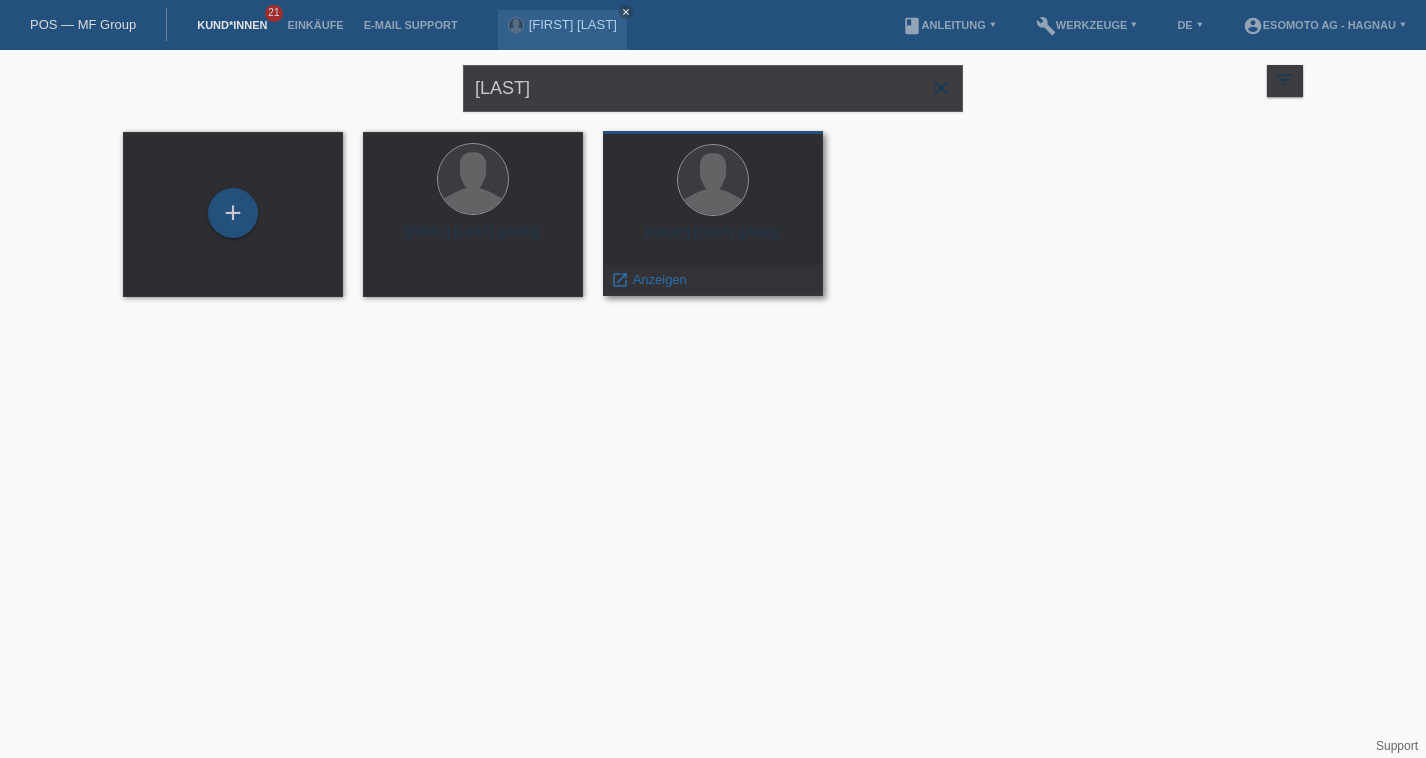 click at bounding box center [713, 181] 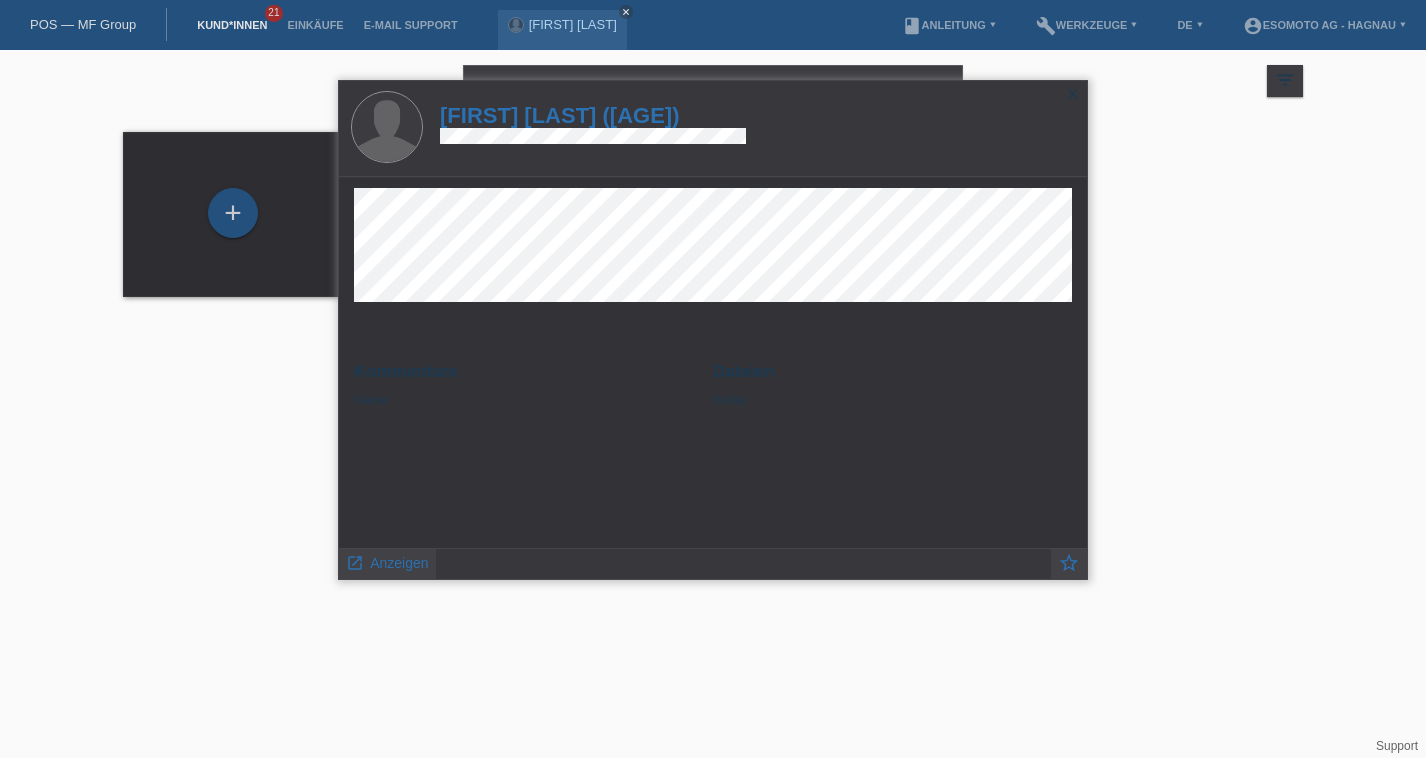 click on "close" at bounding box center (1073, 94) 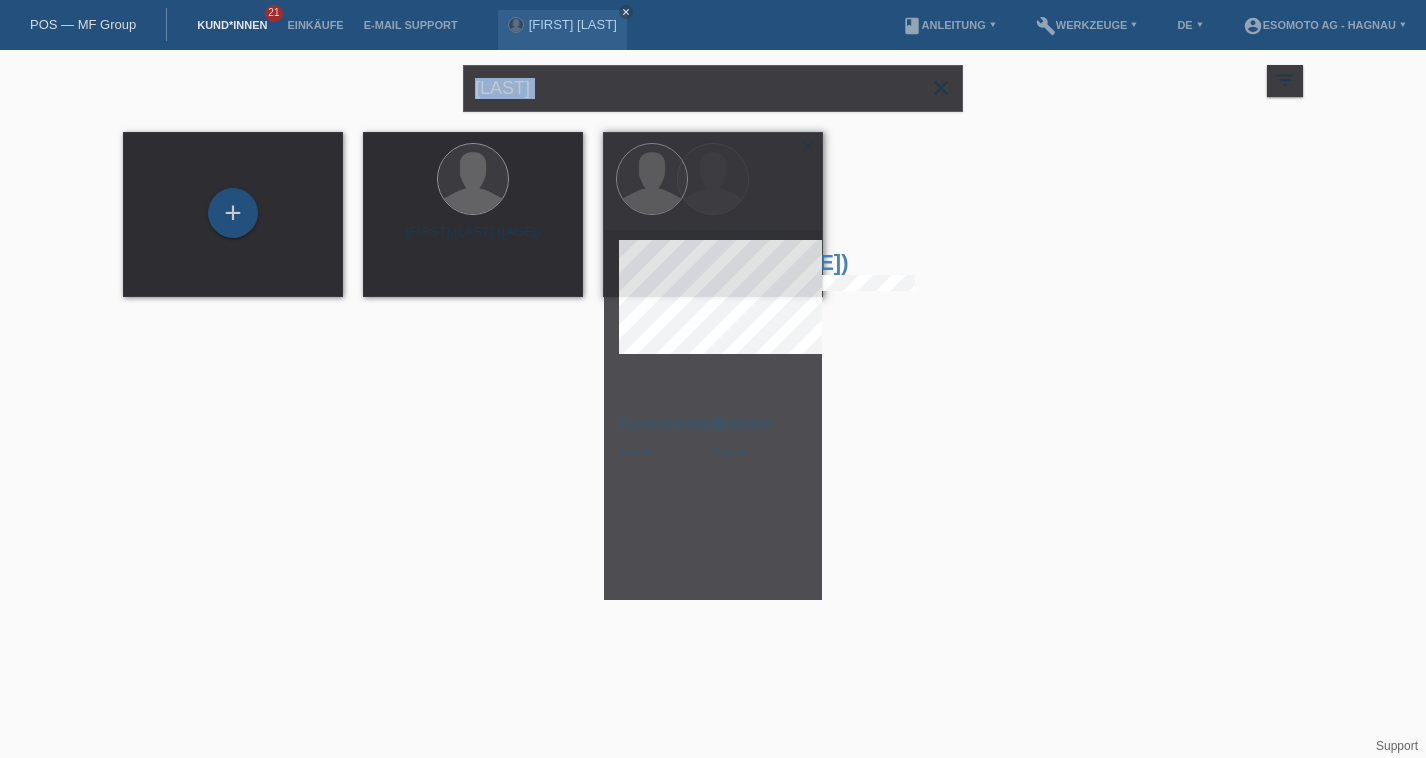 click on "[FIRST]" at bounding box center (713, 86) 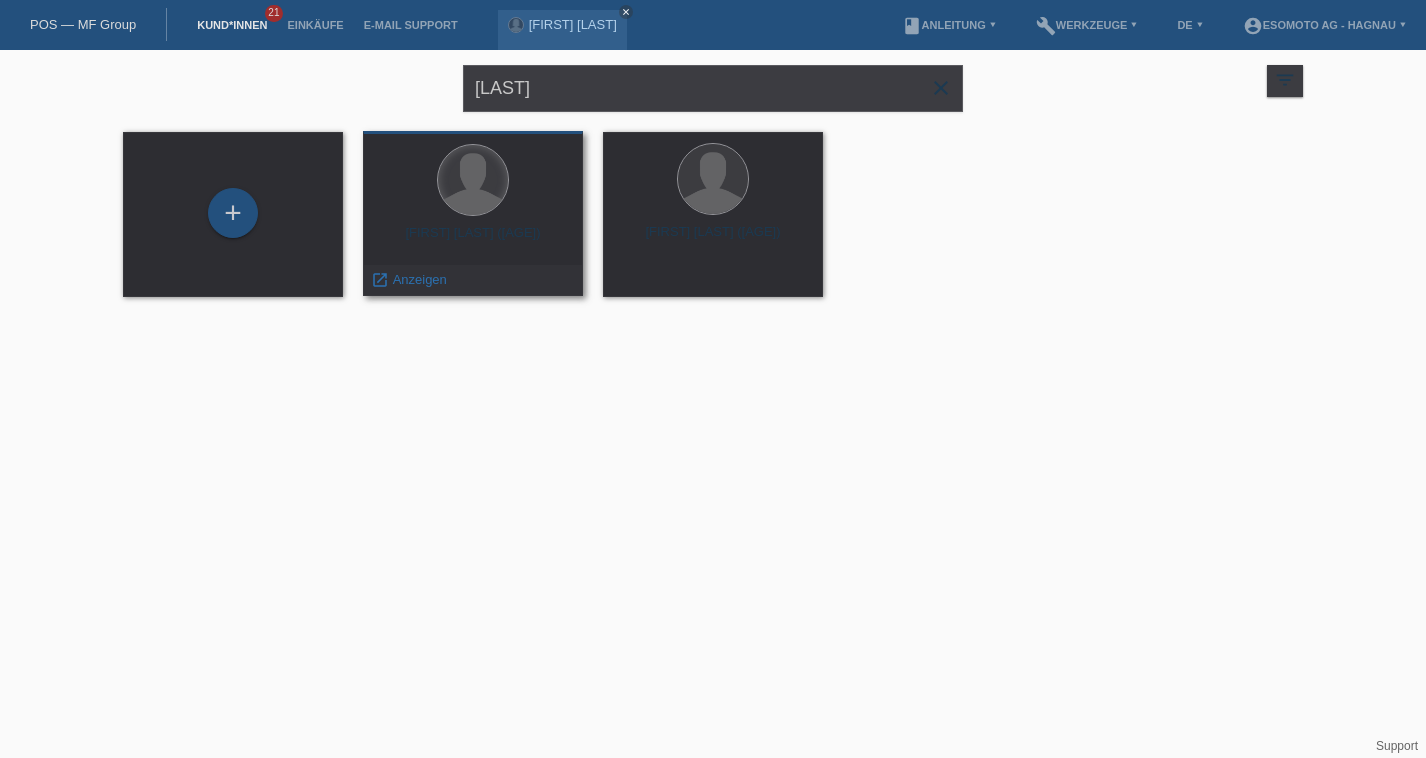 click at bounding box center [473, 180] 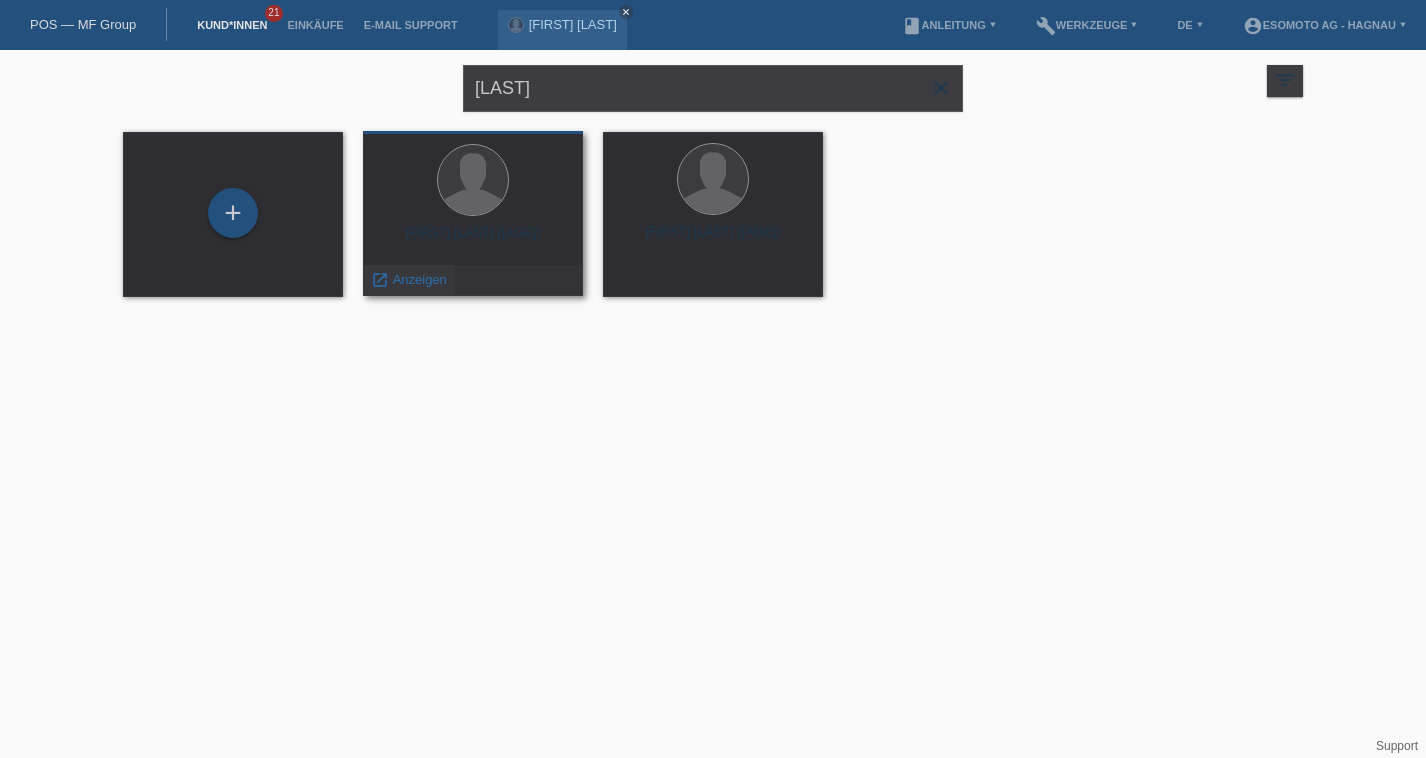 click on "Anzeigen" at bounding box center (420, 279) 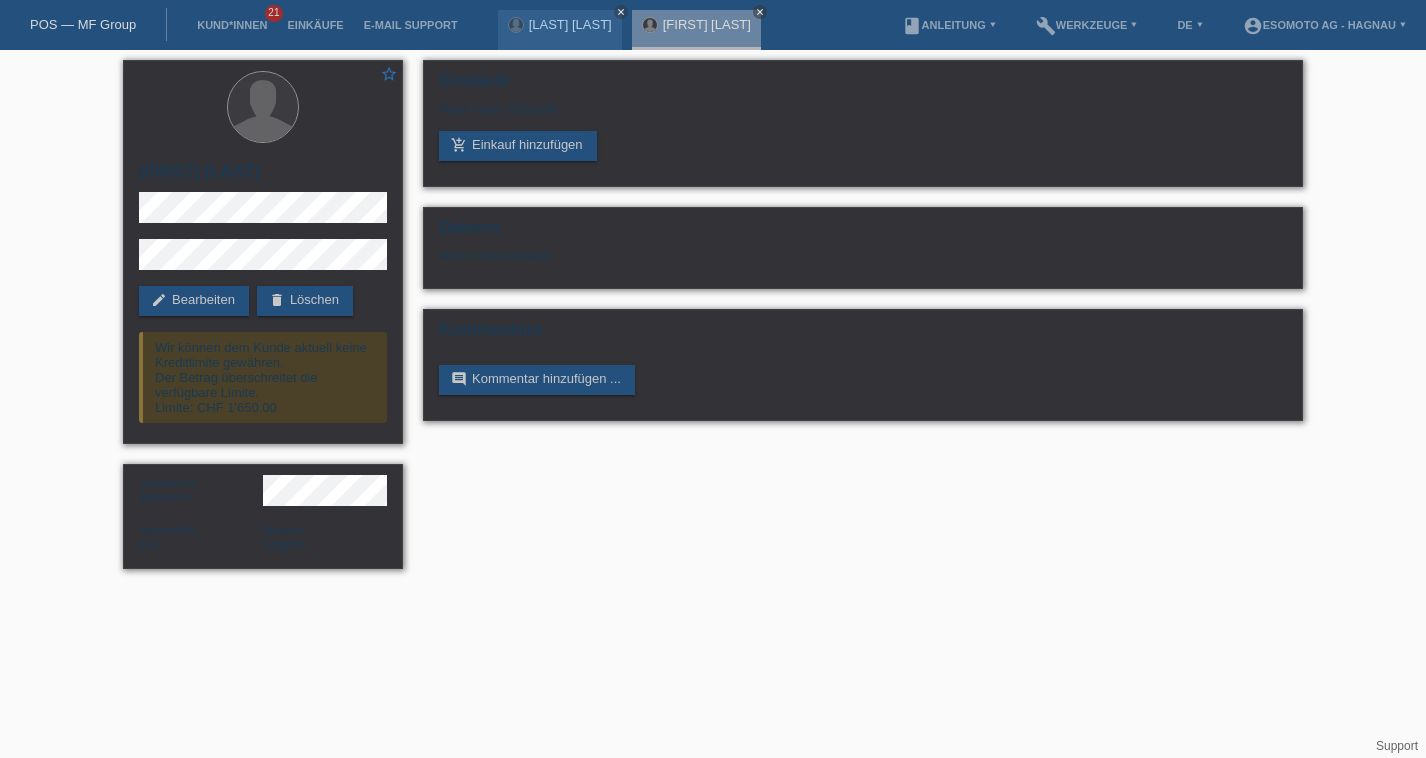 scroll, scrollTop: 0, scrollLeft: 0, axis: both 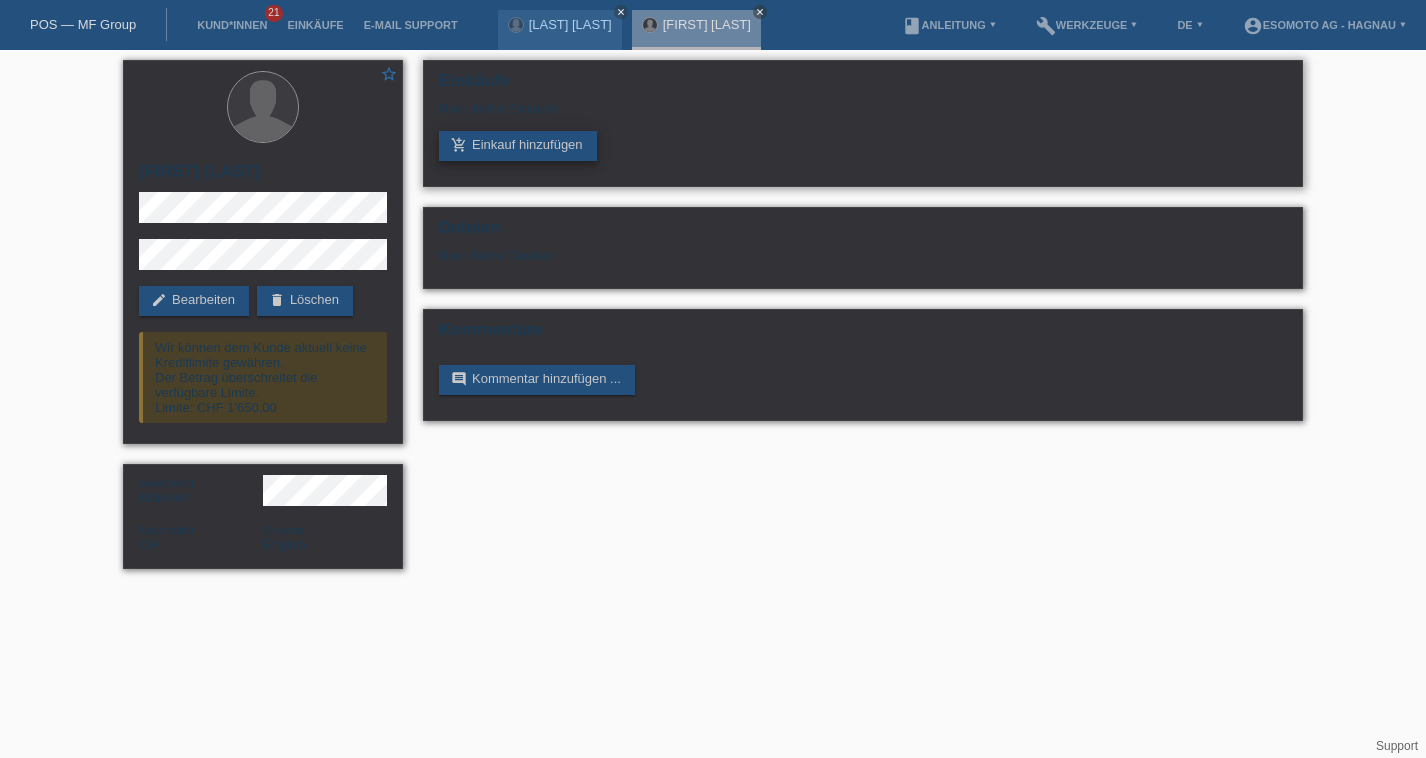 click on "add_shopping_cart  Einkauf hinzufügen" at bounding box center (518, 146) 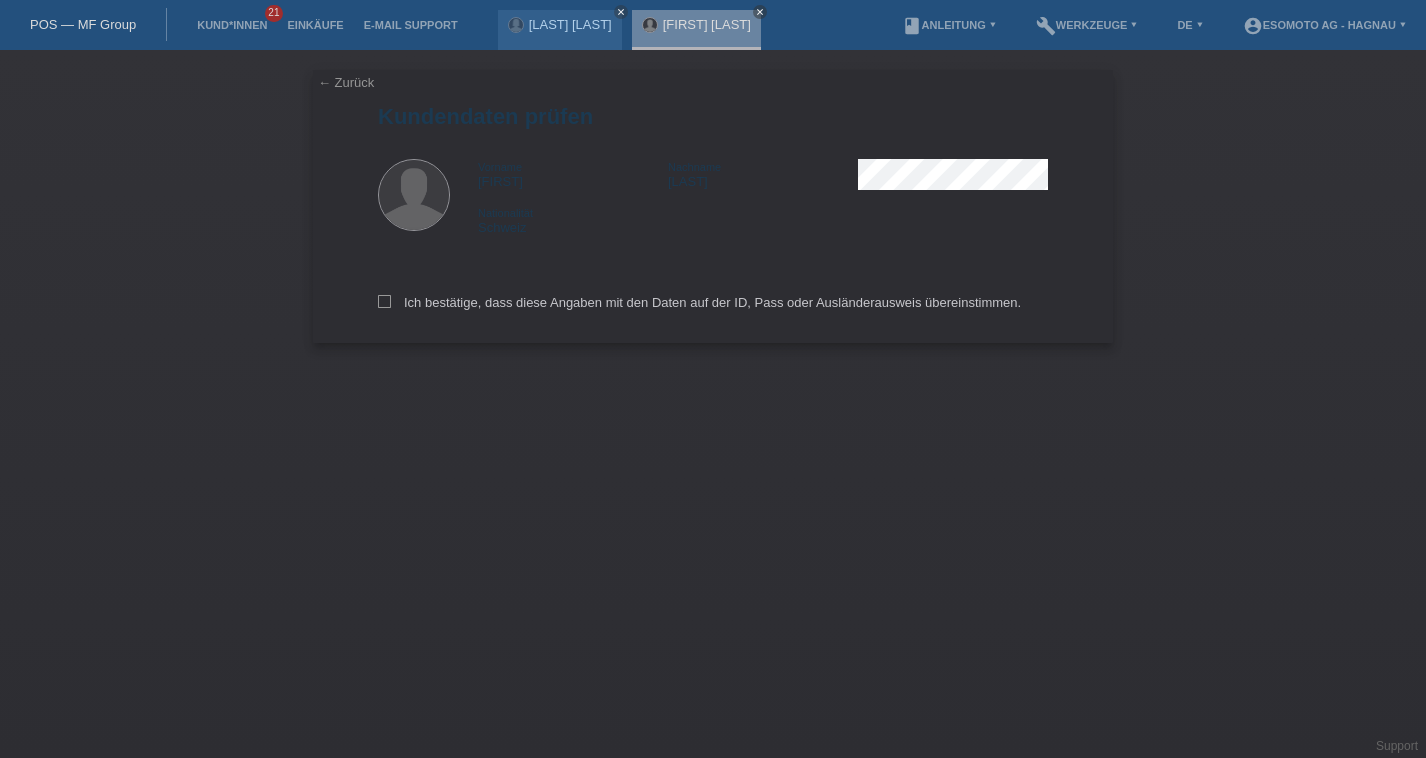 scroll, scrollTop: 0, scrollLeft: 0, axis: both 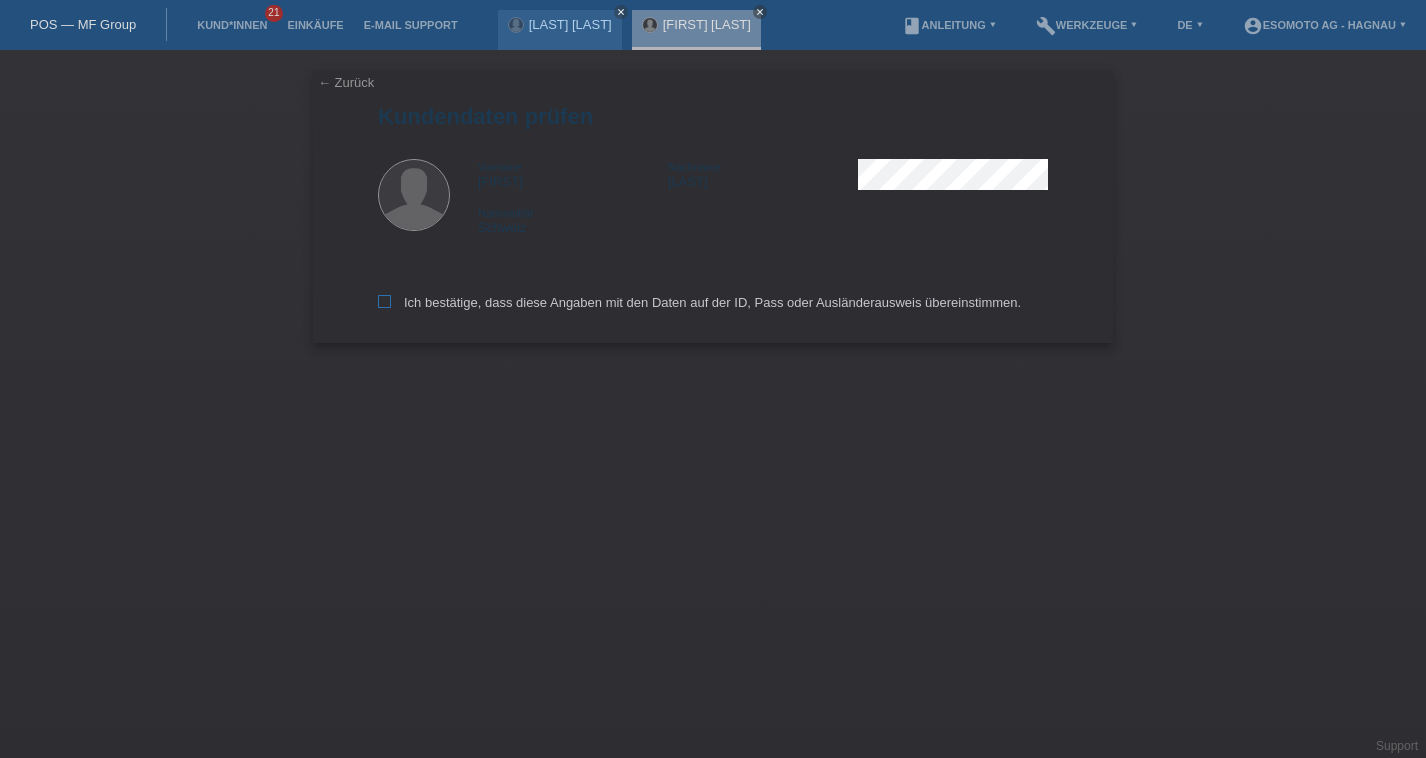 click at bounding box center [384, 301] 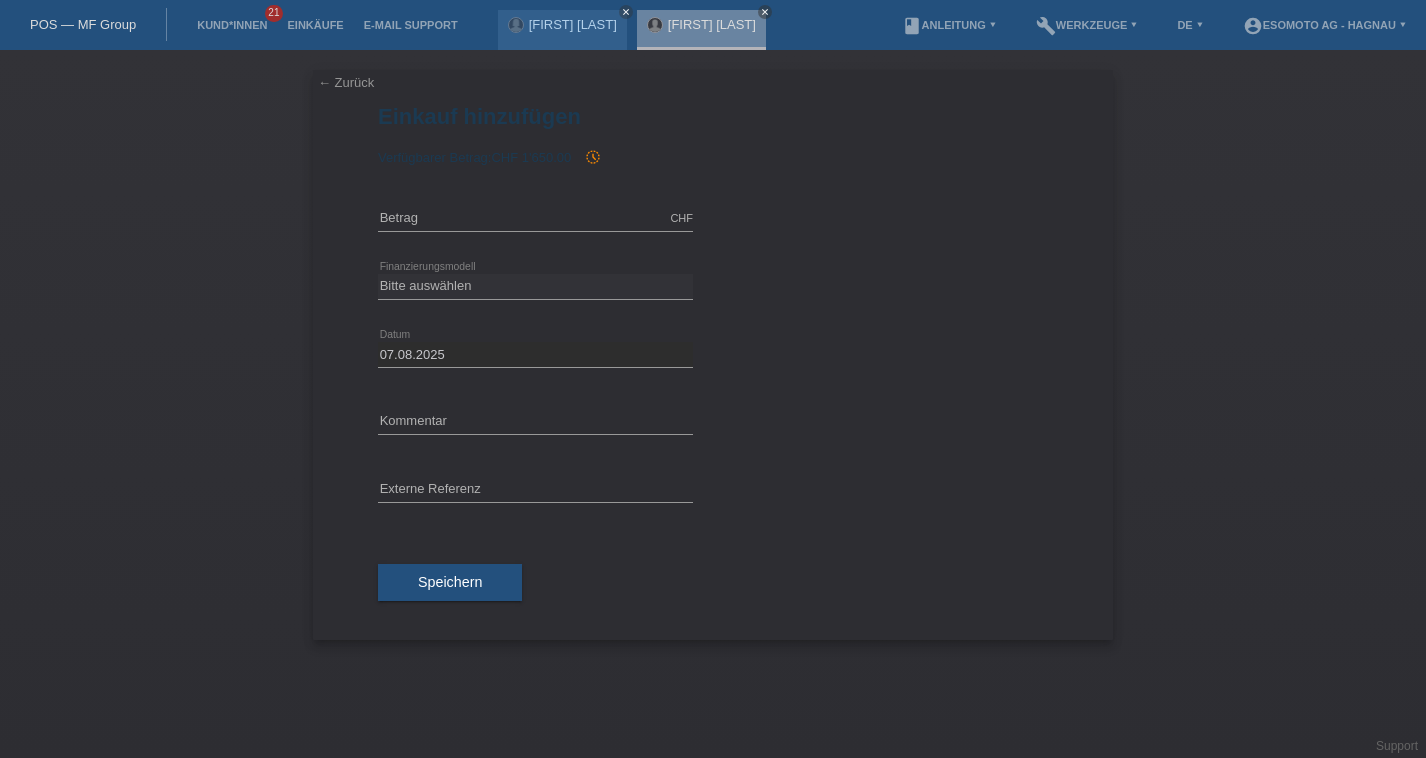 scroll, scrollTop: 0, scrollLeft: 0, axis: both 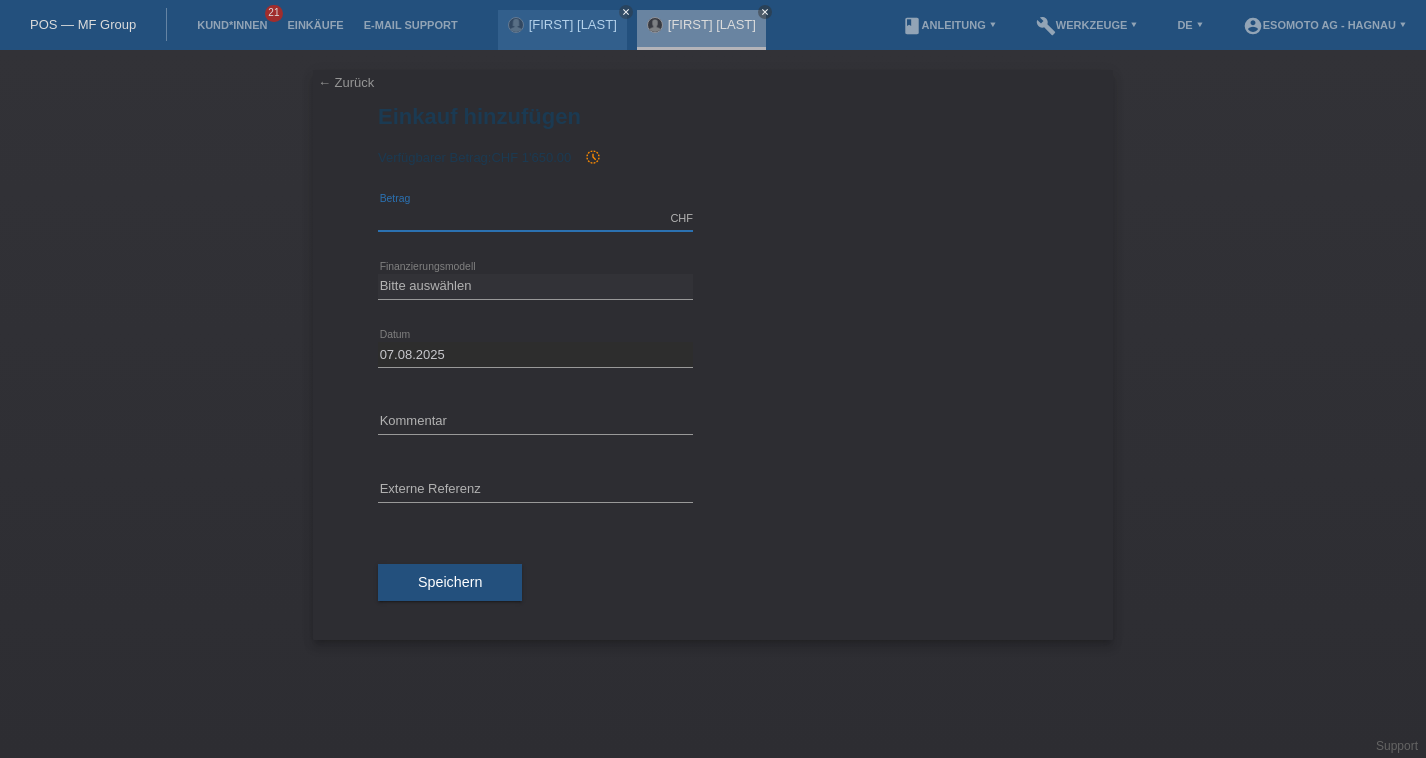 click at bounding box center [535, 218] 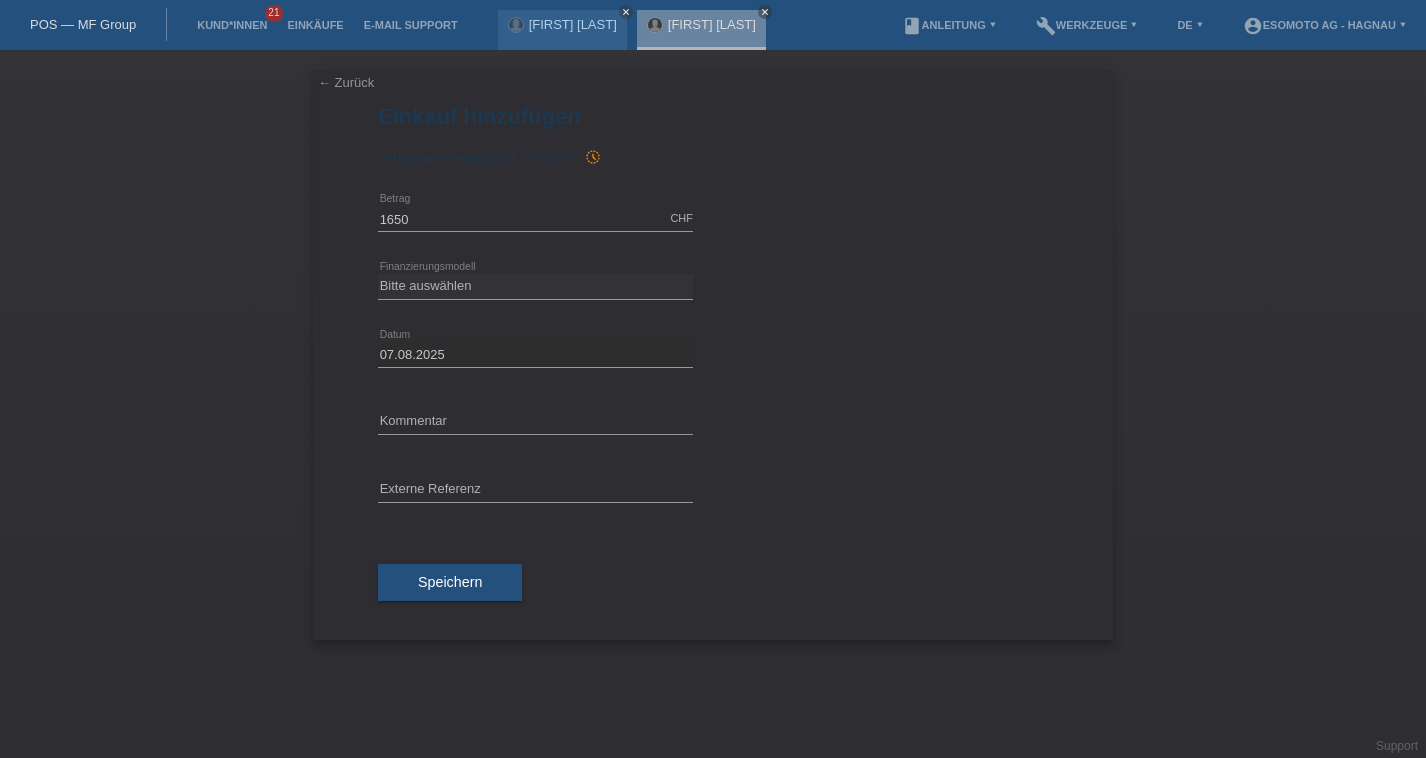 type on "1650.00" 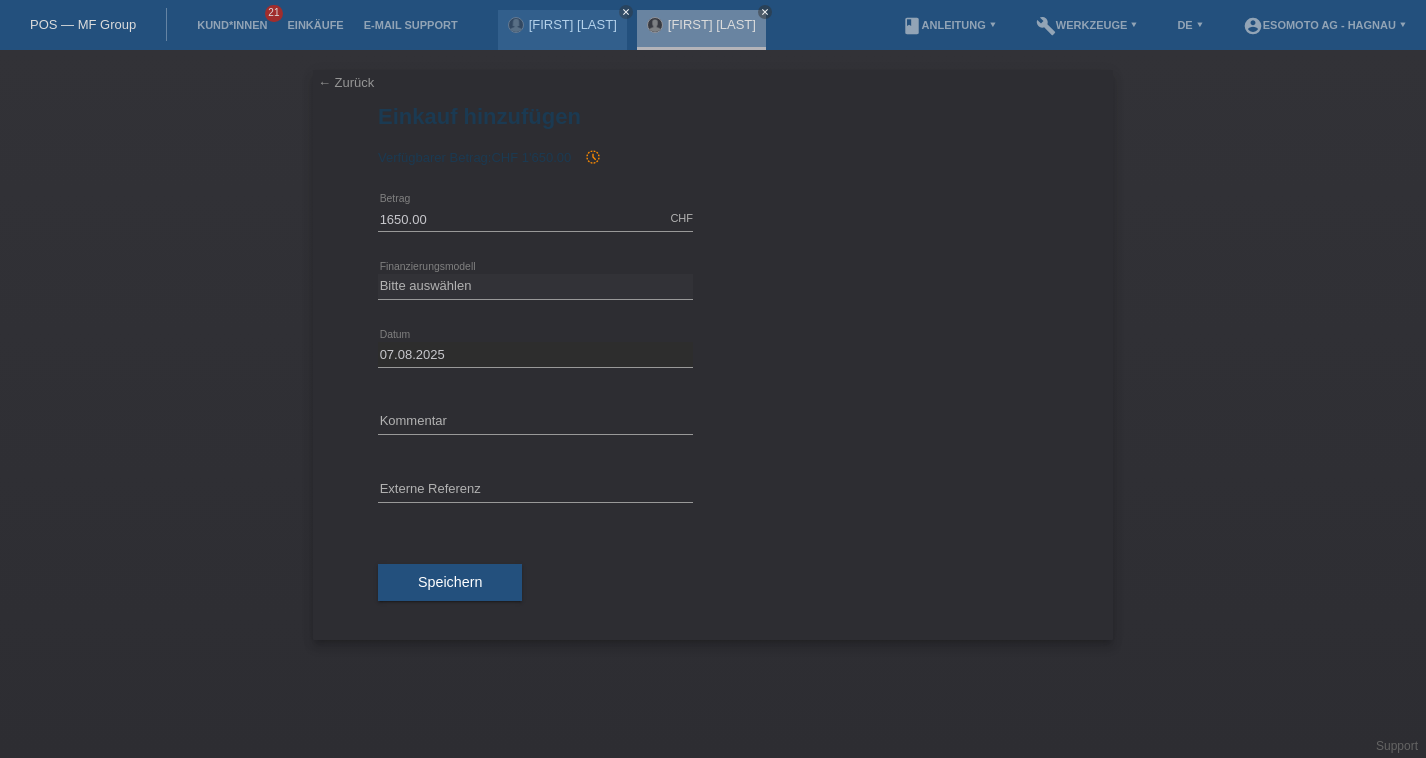 click on "← Zurück
Einkauf hinzufügen
Verfügbarer Betrag:
CHF [AMOUNT]
history_toggle_off
[AMOUNT] error" at bounding box center (713, 404) 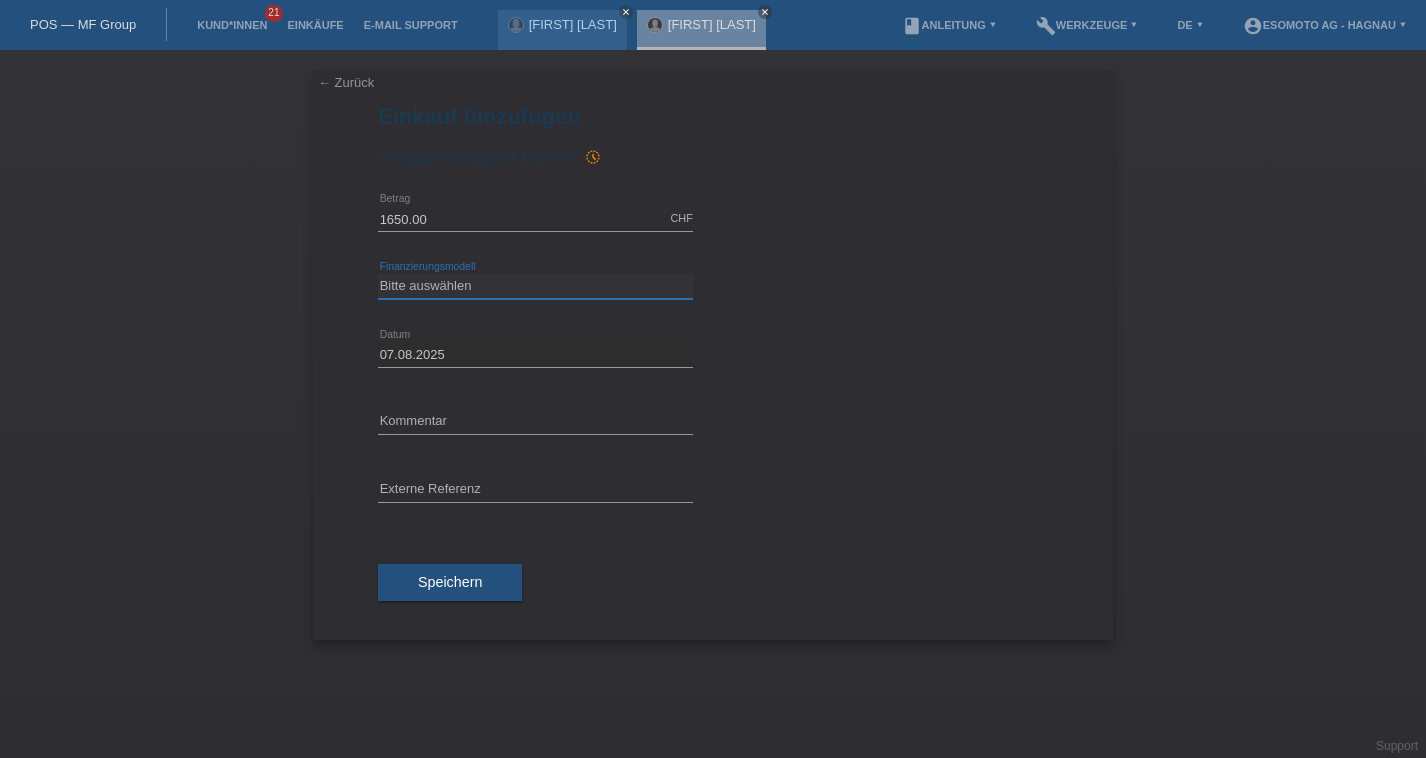 click on "Bitte auswählen
Fixe Raten
Kauf auf Rechnung mit Teilzahlungsoption" at bounding box center (535, 286) 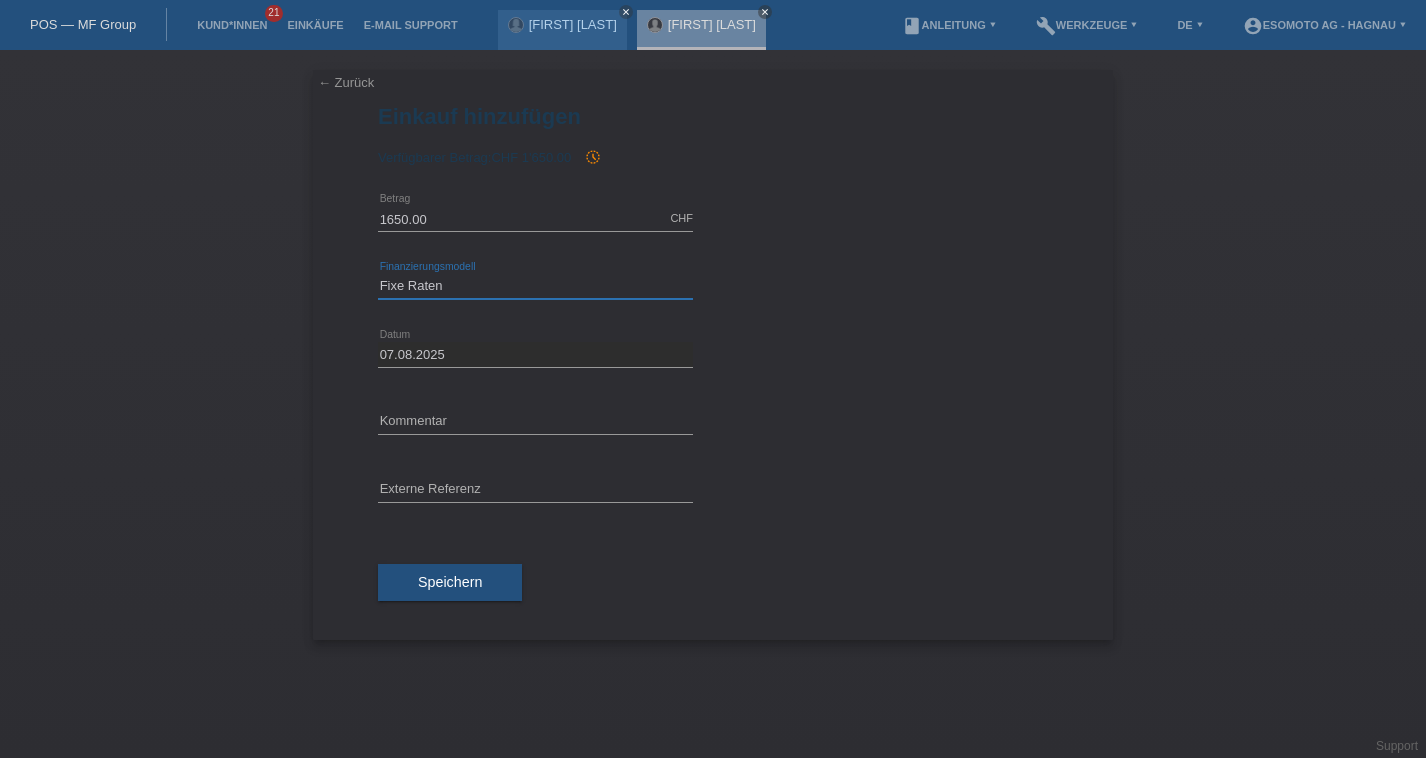 click on "Bitte auswählen
Fixe Raten
Kauf auf Rechnung mit Teilzahlungsoption" at bounding box center (535, 286) 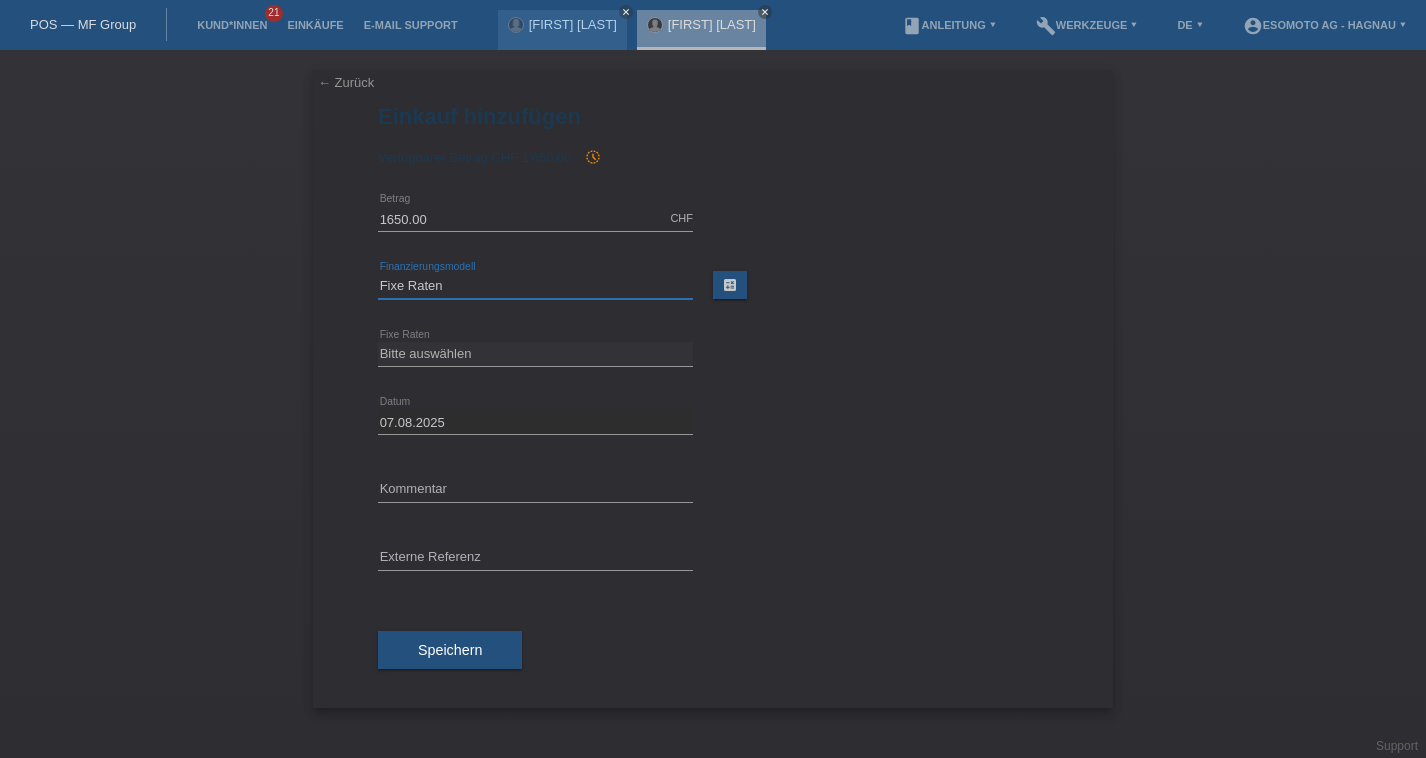 click on "Bitte auswählen
Fixe Raten
Kauf auf Rechnung mit Teilzahlungsoption" at bounding box center [535, 286] 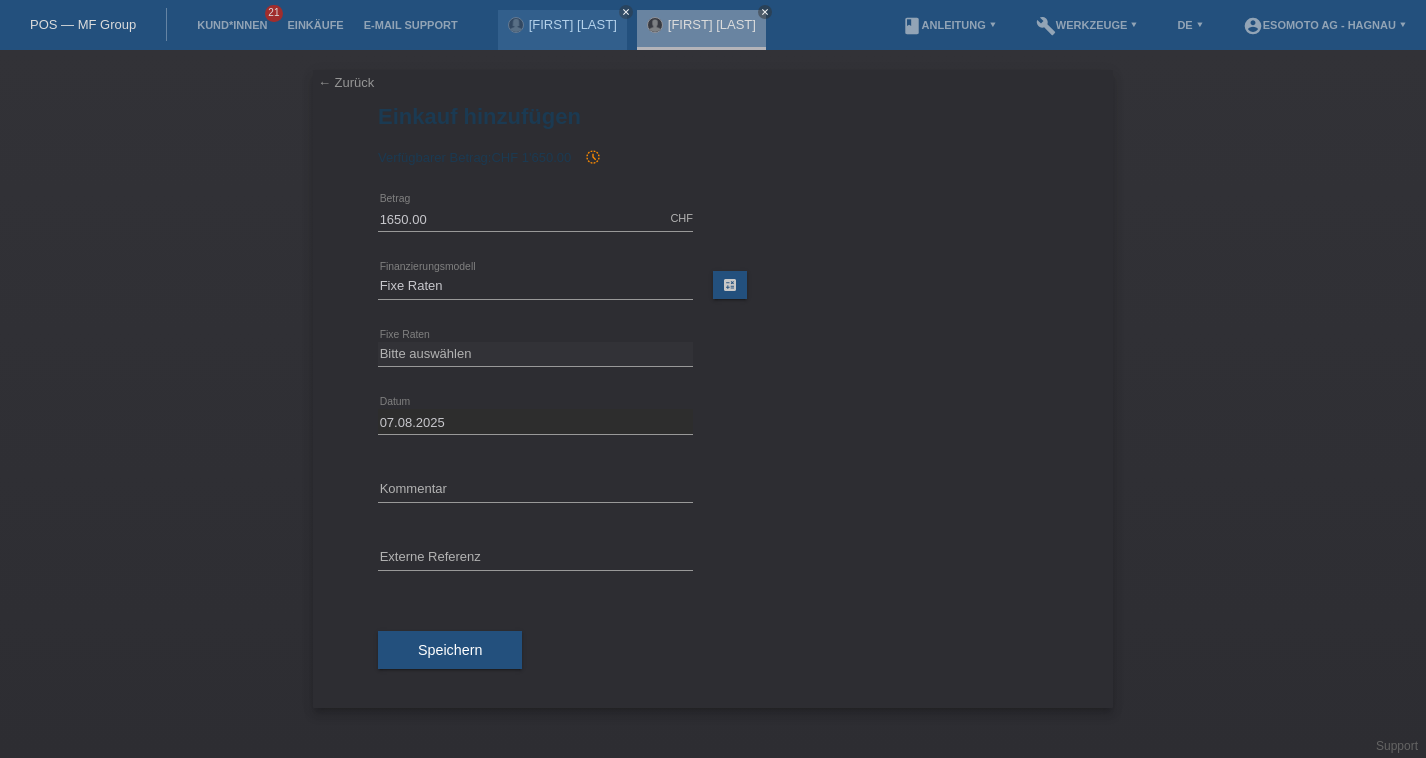 click on "← Zurück
Einkauf hinzufügen
Verfügbarer Betrag:
CHF 1'650.00
history_toggle_off
1650.00 error" at bounding box center [713, 404] 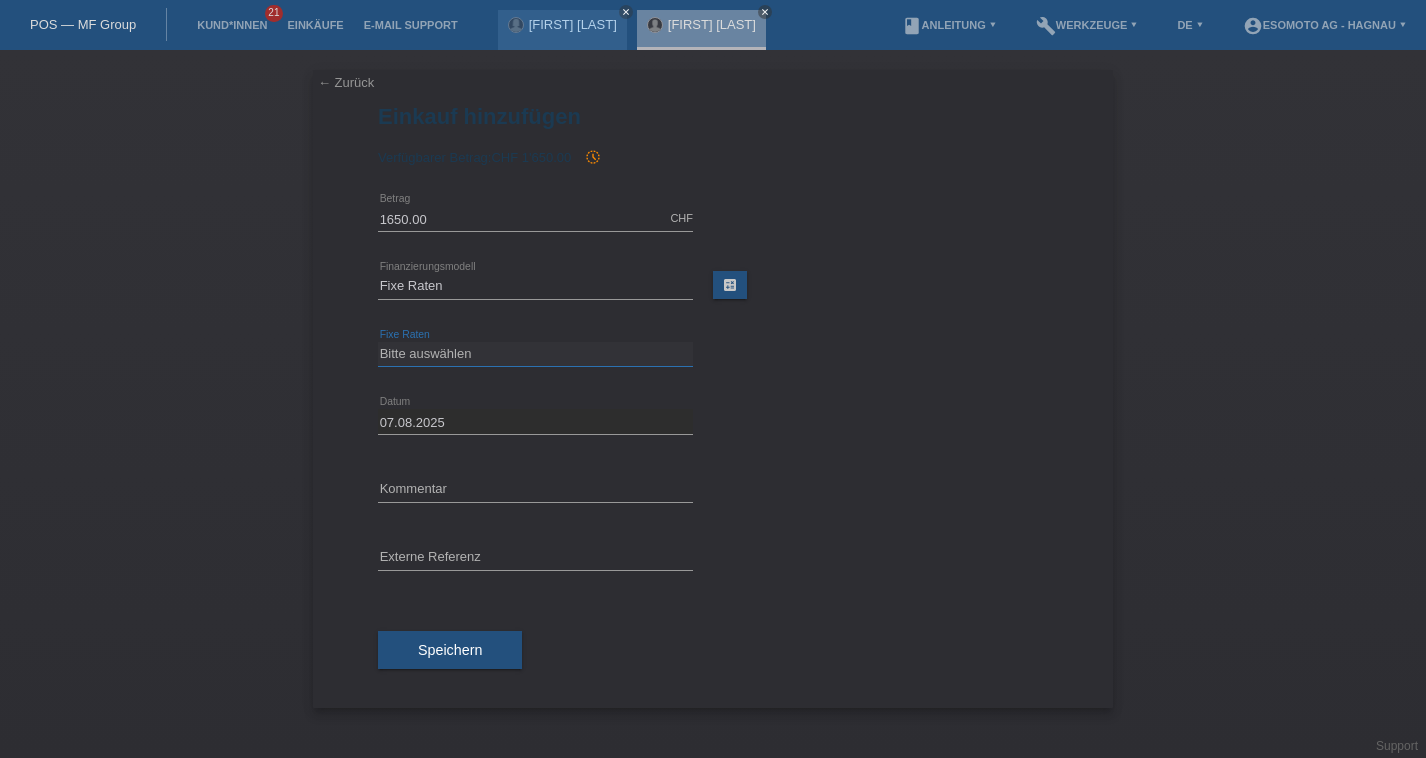 click on "Bitte auswählen
12 Raten
24 Raten
36 Raten
48 Raten" at bounding box center (535, 354) 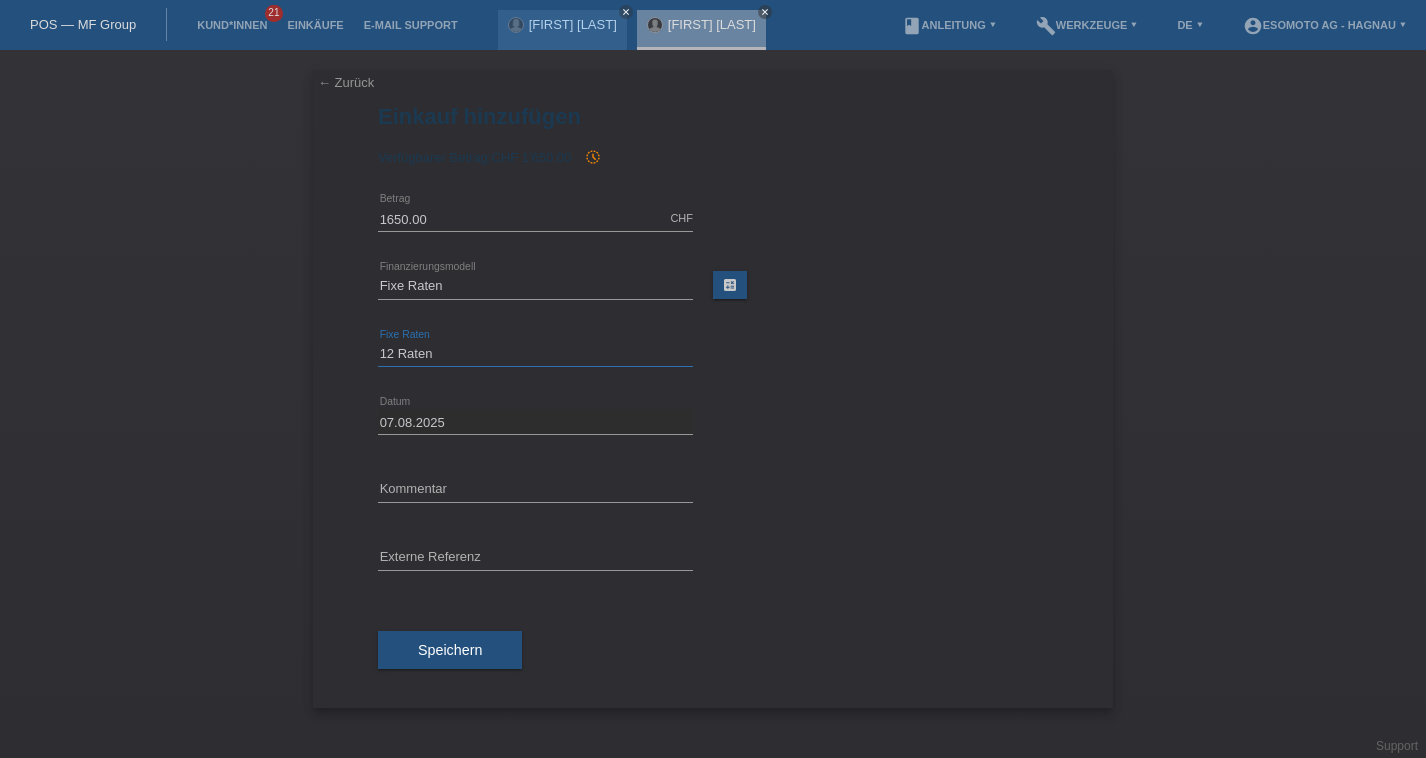 click on "Bitte auswählen
12 Raten
24 Raten
36 Raten
48 Raten" at bounding box center (535, 354) 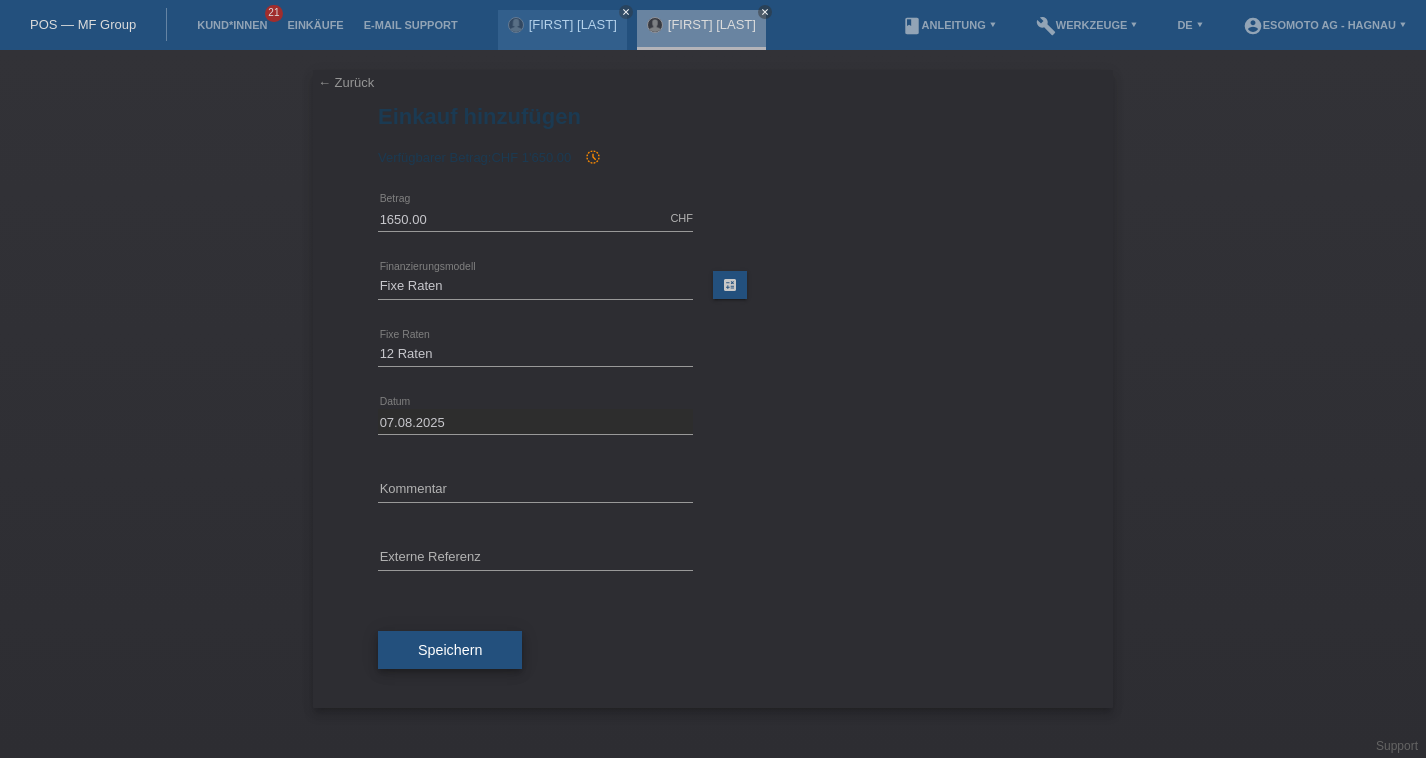 click on "Speichern" at bounding box center [450, 650] 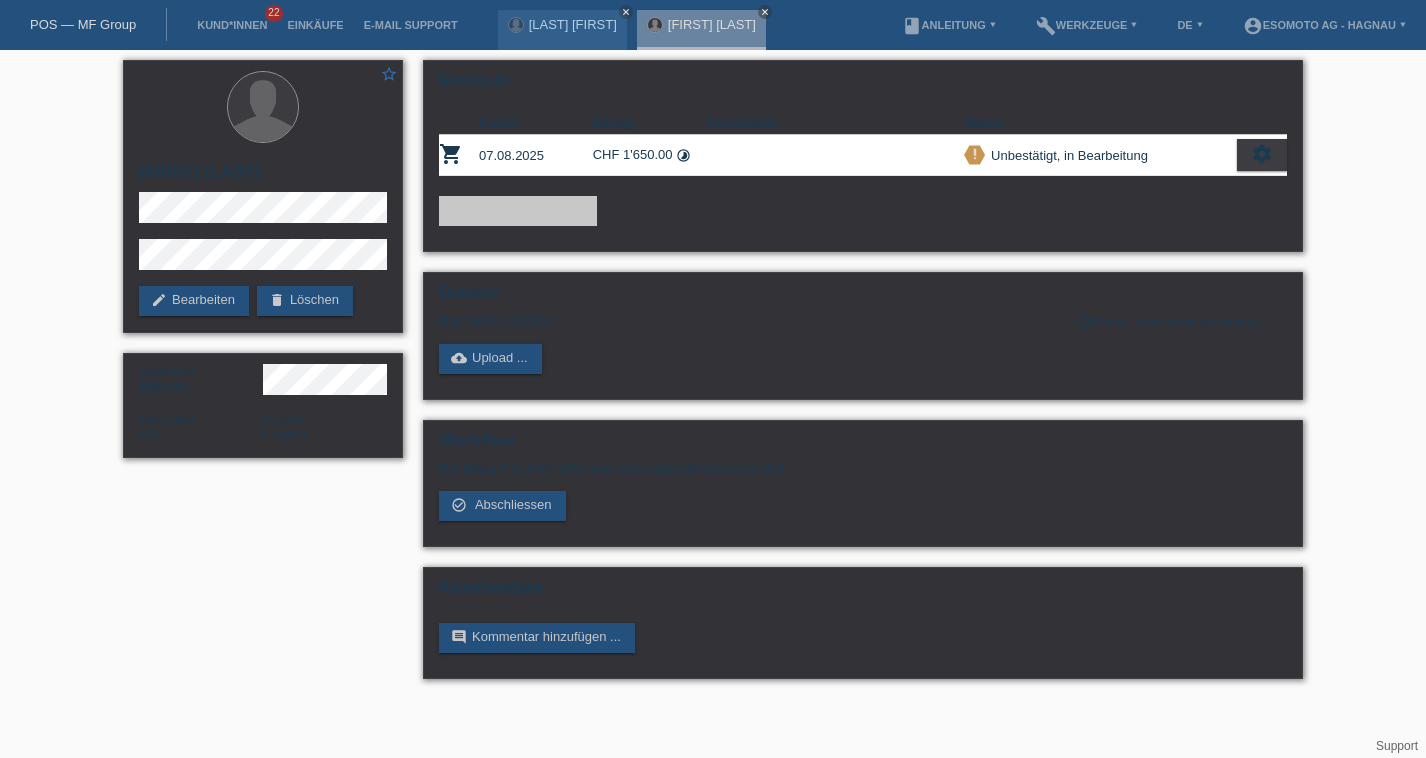 scroll, scrollTop: 0, scrollLeft: 0, axis: both 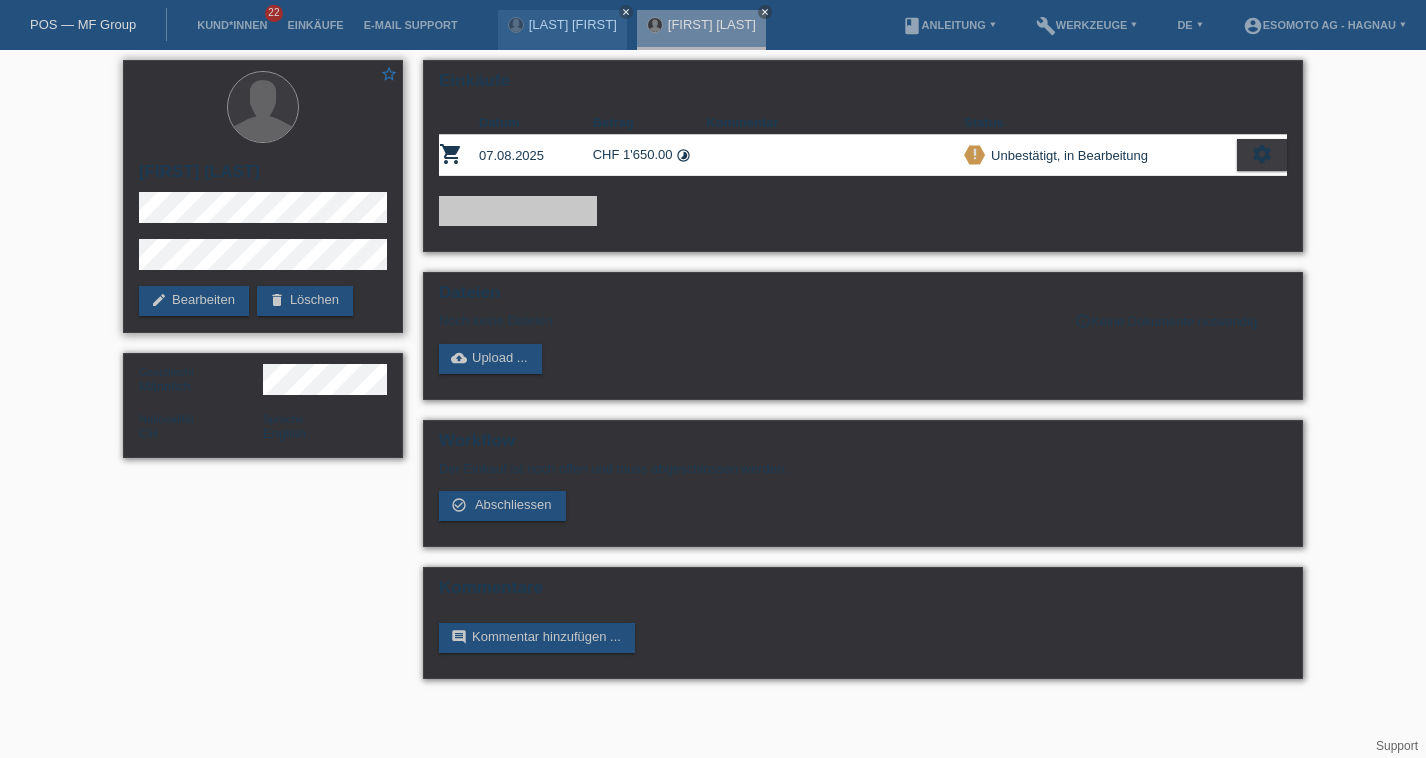 click on "star_border
Hermann Henauer
edit  Bearbeiten
delete  Löschen" at bounding box center [263, 196] 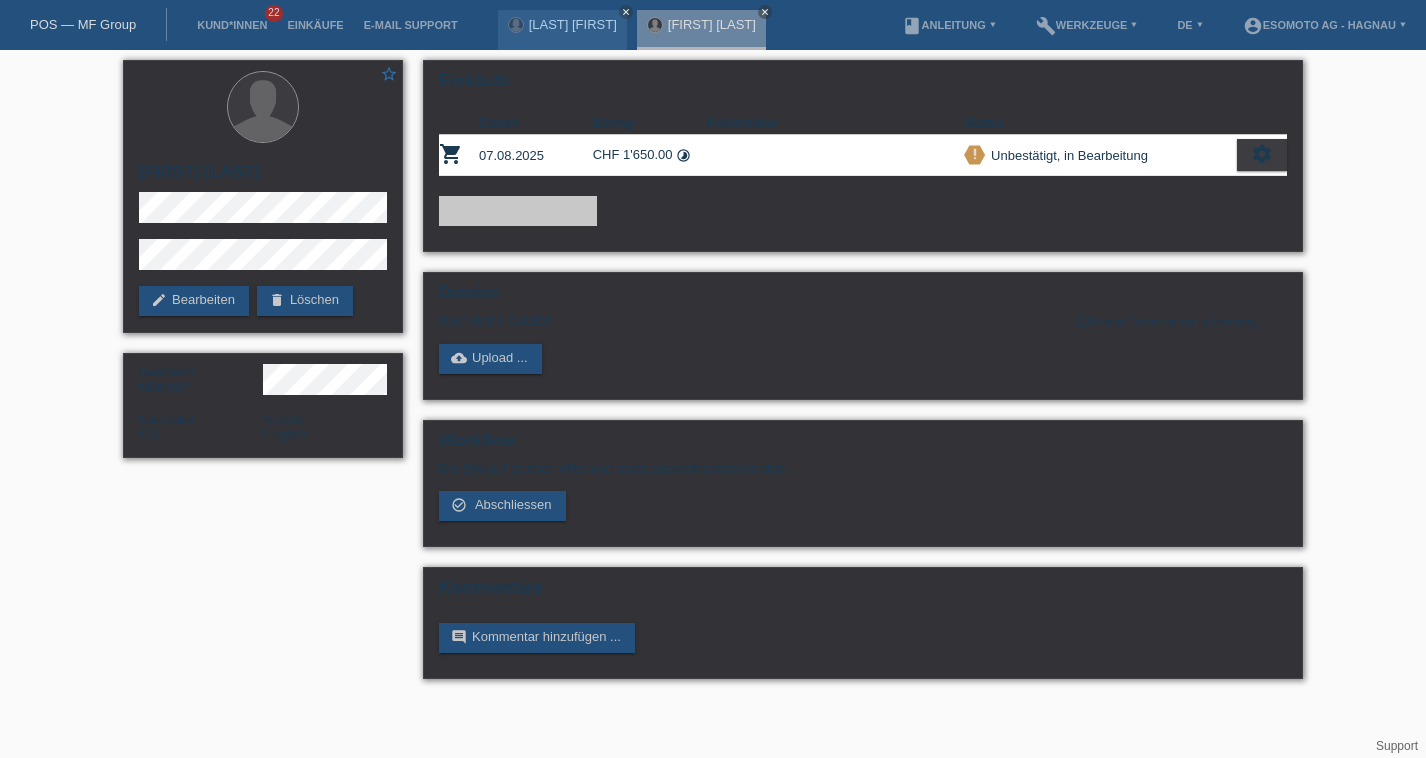 click on "Einkäufe
Datum
Betrag
Kommentar
Status
shopping_cart
07.08.2025
CHF 1'650.00                                                                     timelapse" at bounding box center [863, 374] 